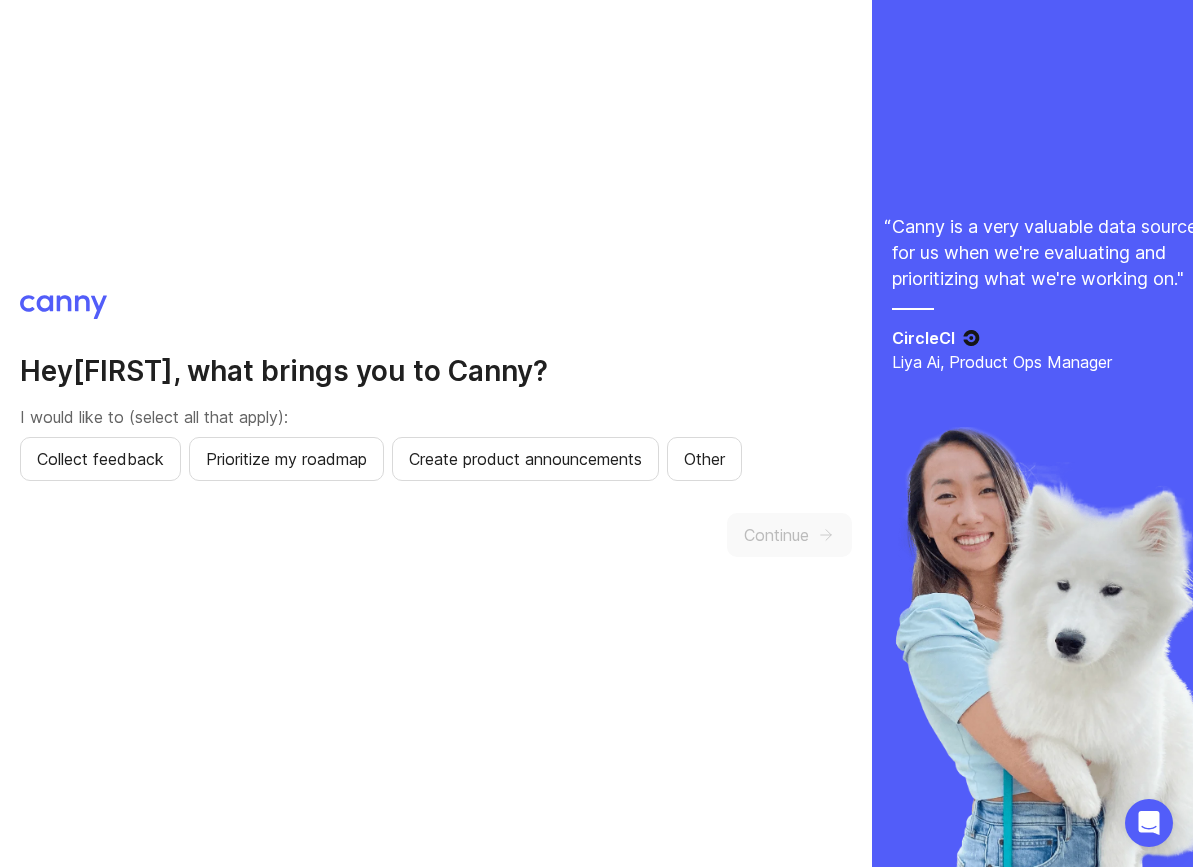 scroll, scrollTop: 0, scrollLeft: 0, axis: both 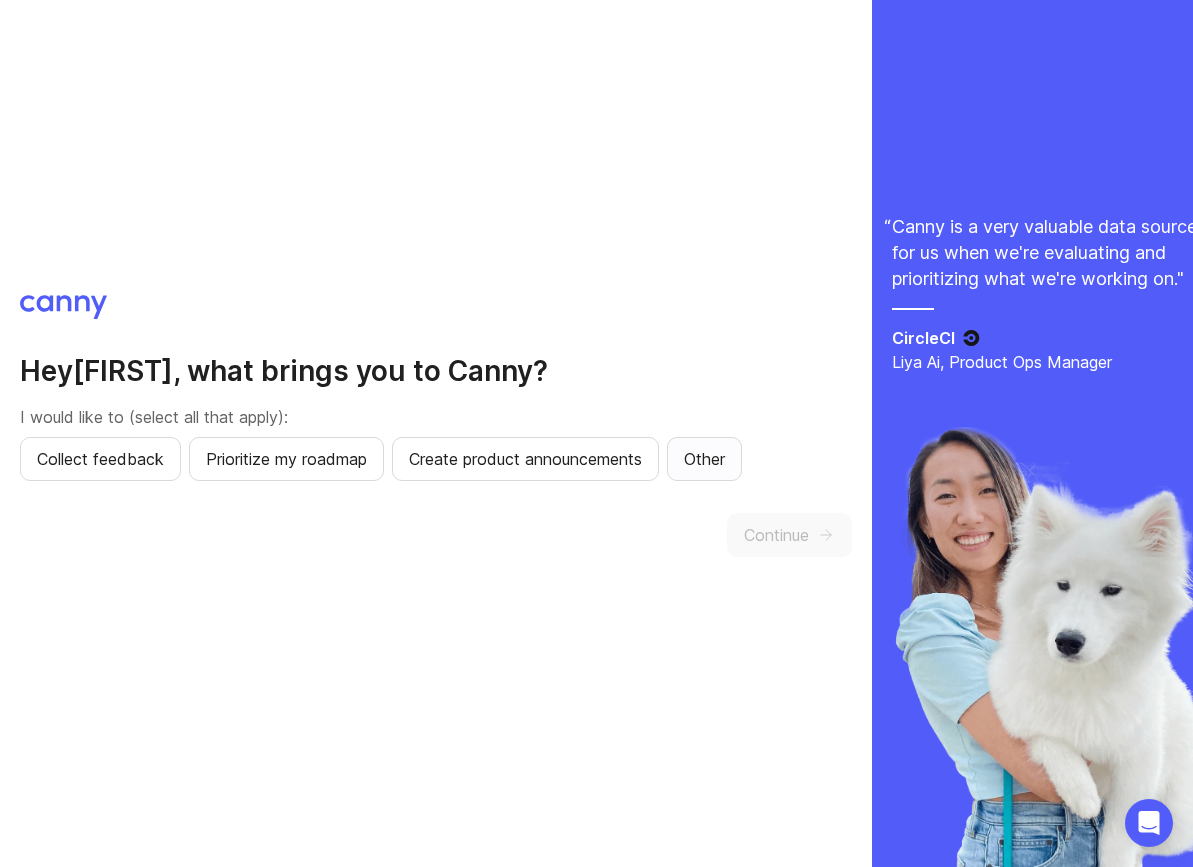 click on "Other" at bounding box center (100, 459) 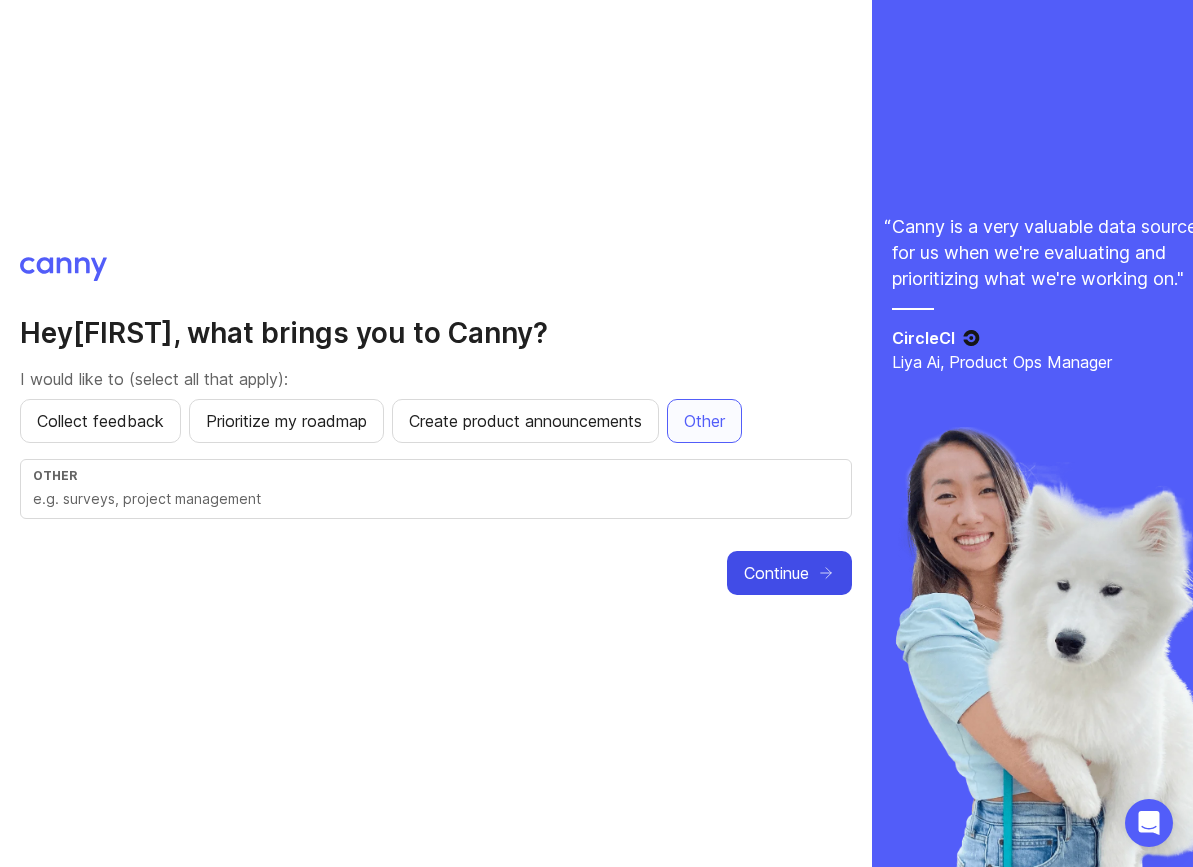 click on "Continue" at bounding box center [776, 573] 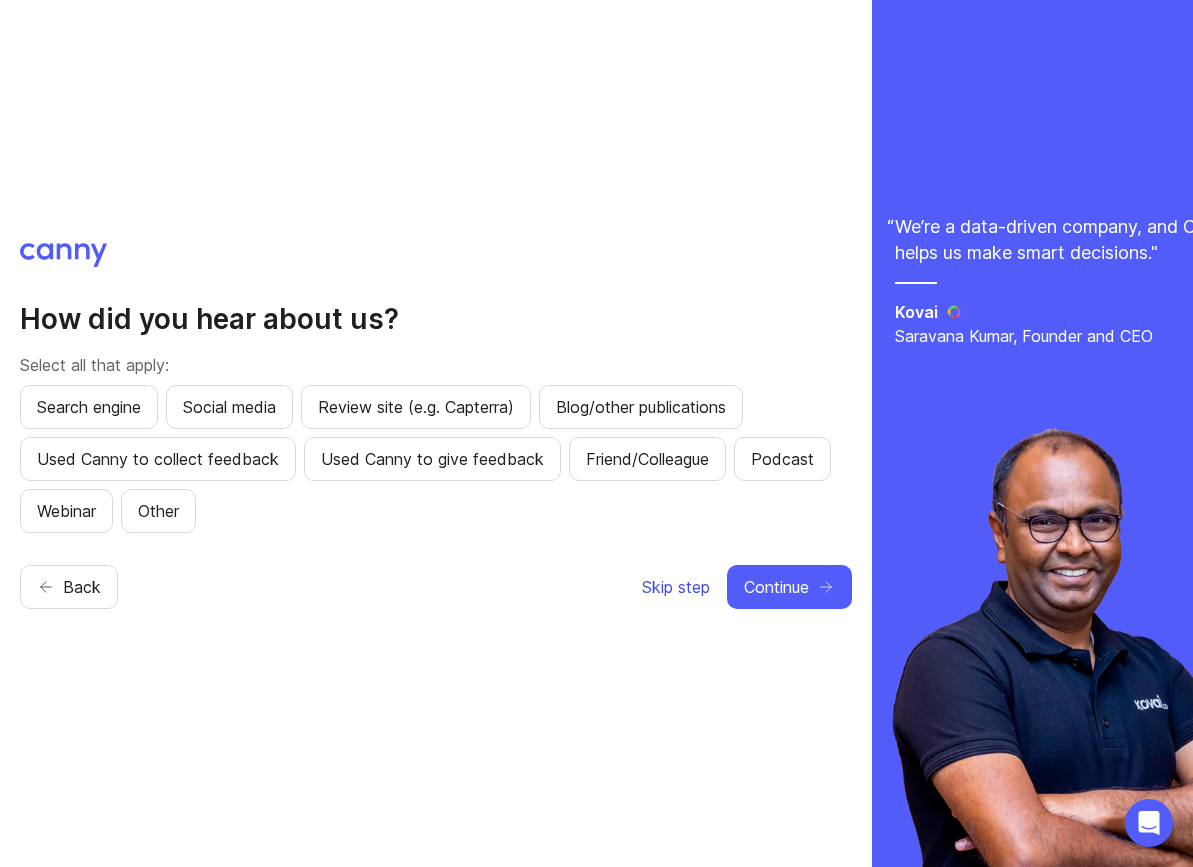 click on "Skip step" at bounding box center [676, 587] 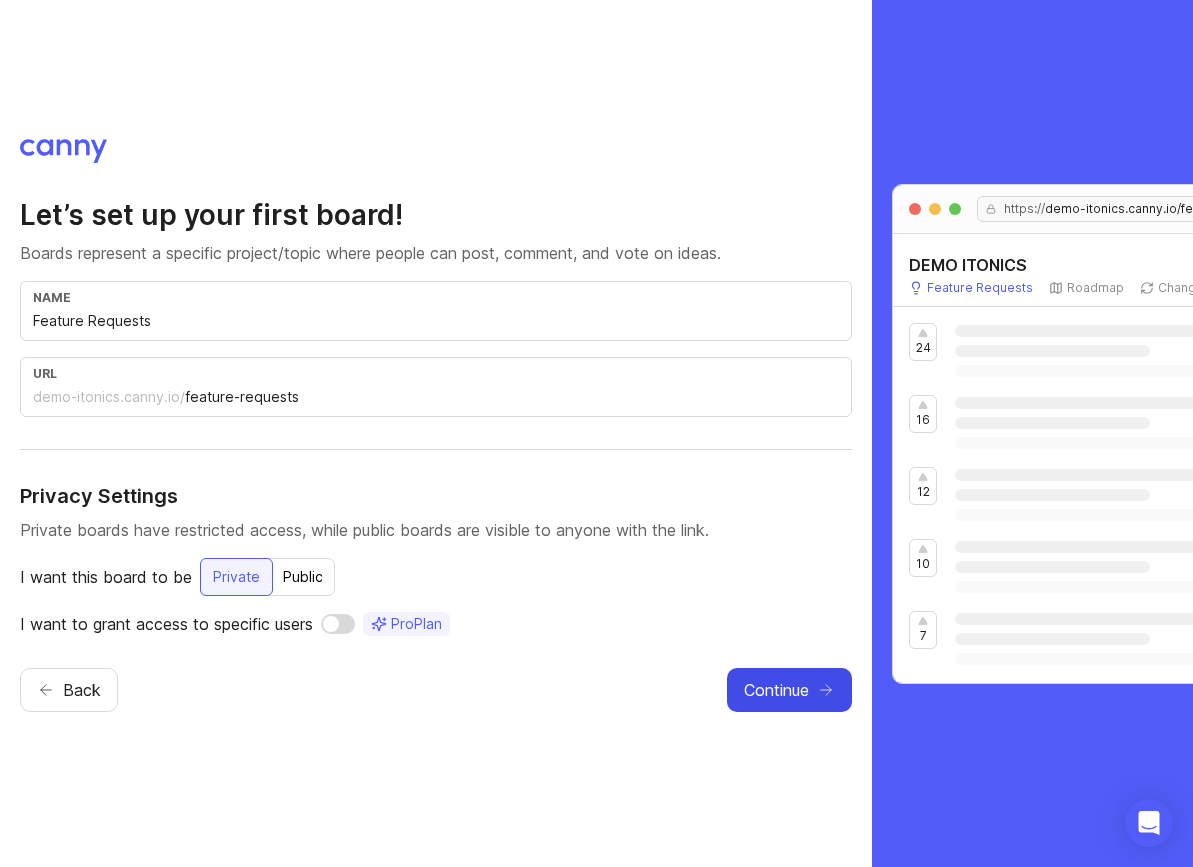 click on "Continue" at bounding box center [776, 690] 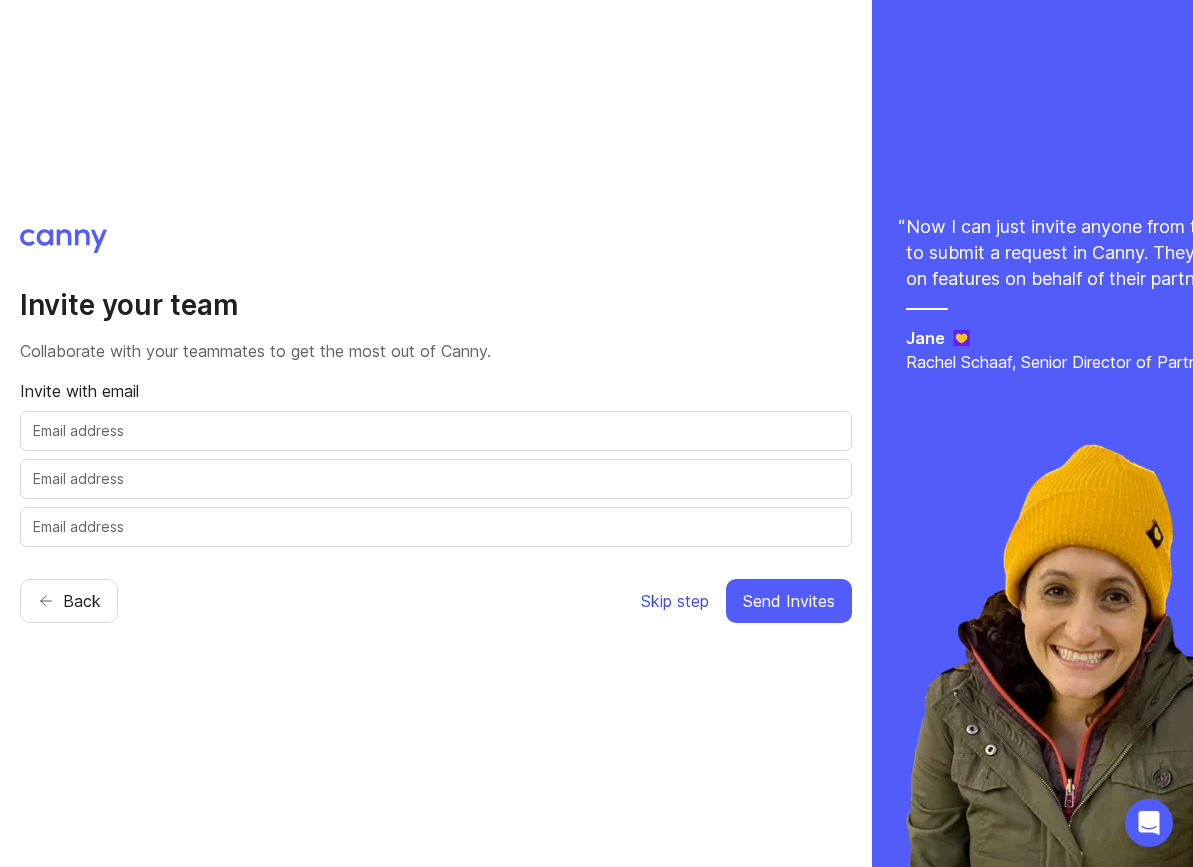 click on "Skip step" at bounding box center (675, 601) 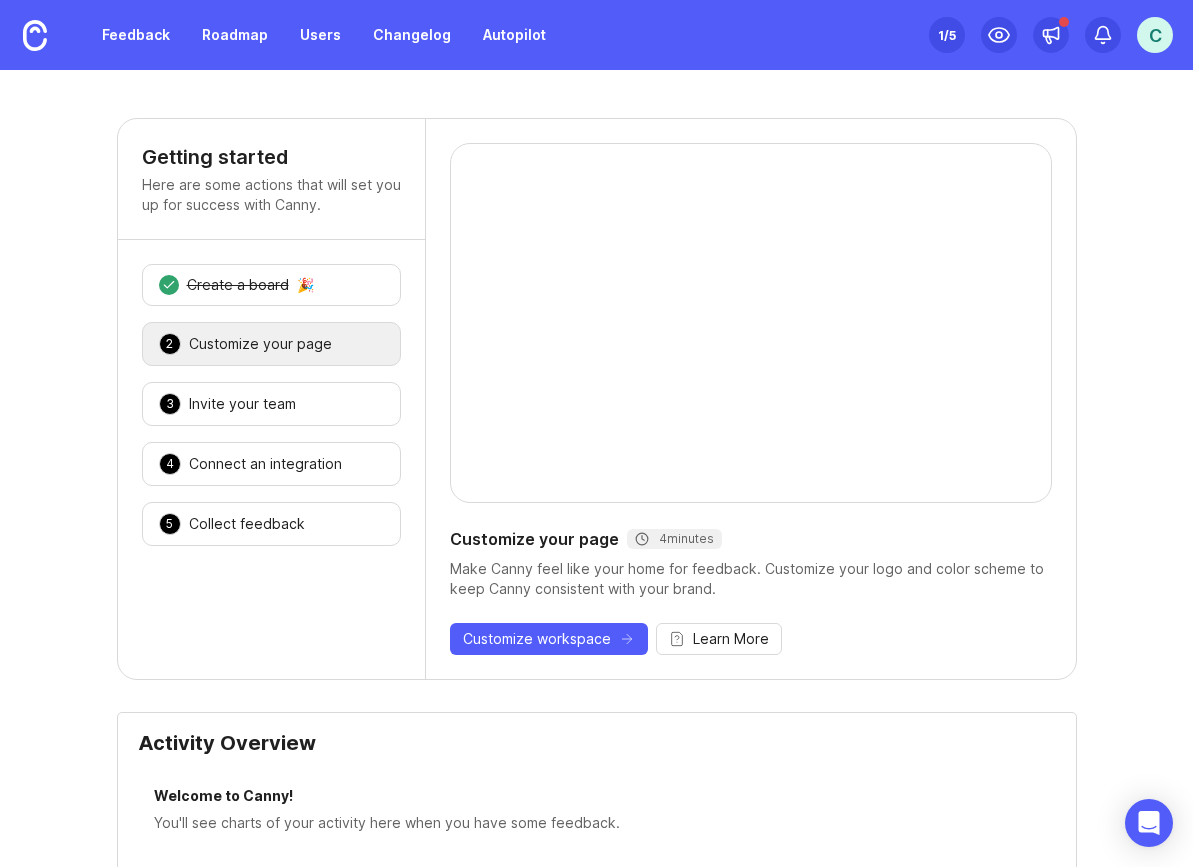 click on "C" at bounding box center (1155, 35) 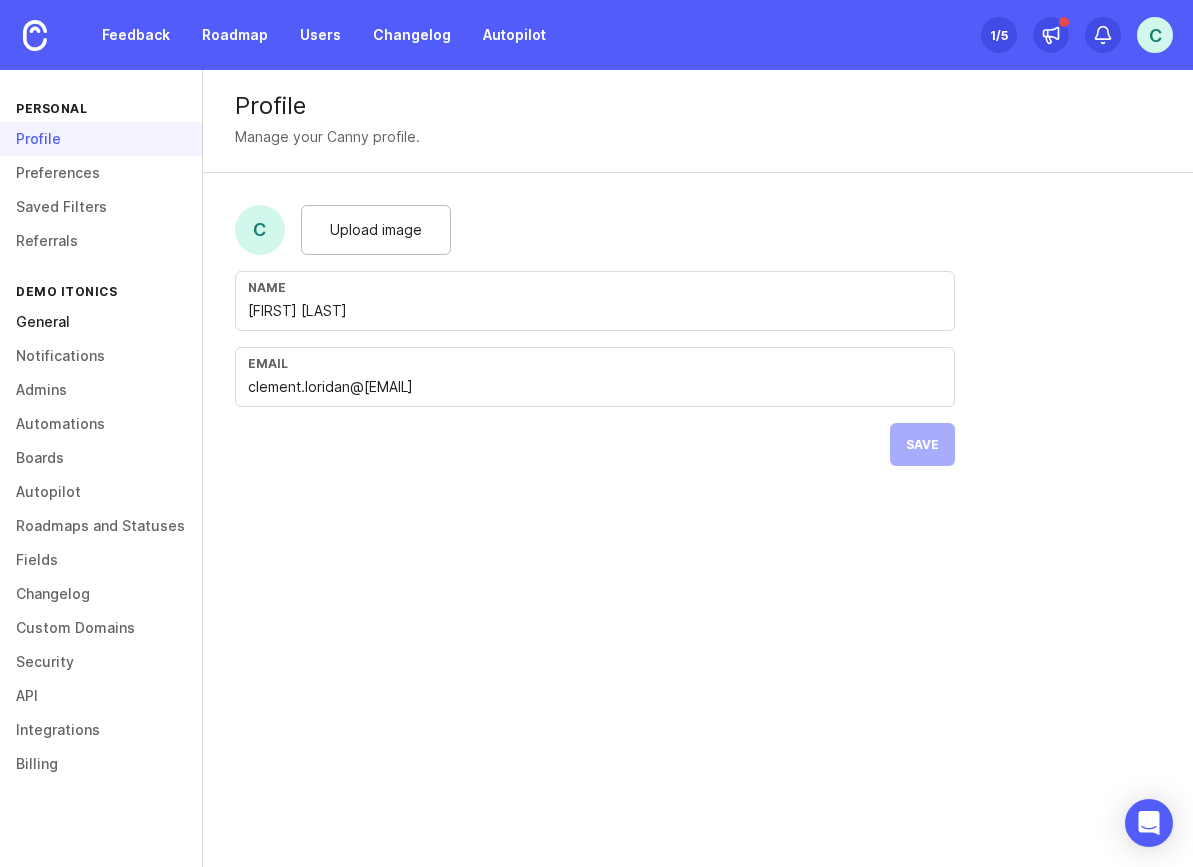 click on "General" at bounding box center [101, 322] 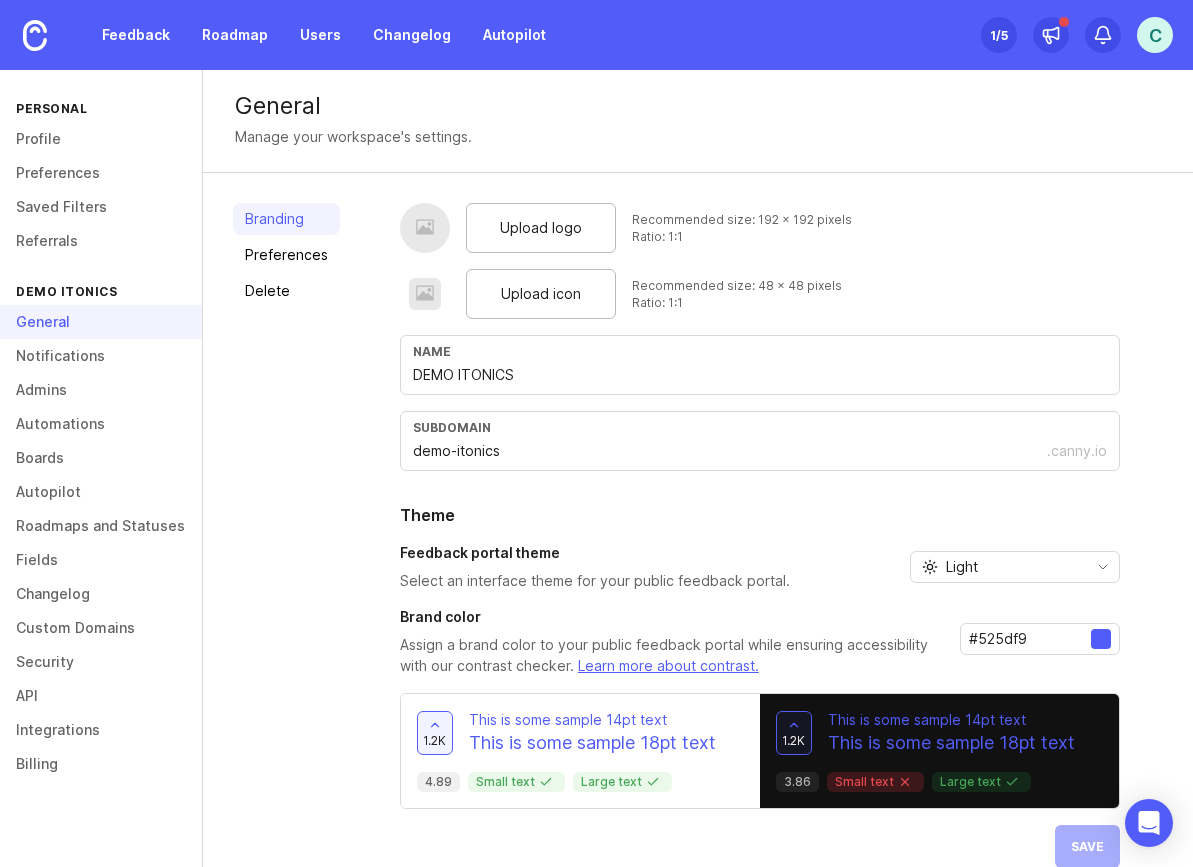 scroll, scrollTop: 30, scrollLeft: 0, axis: vertical 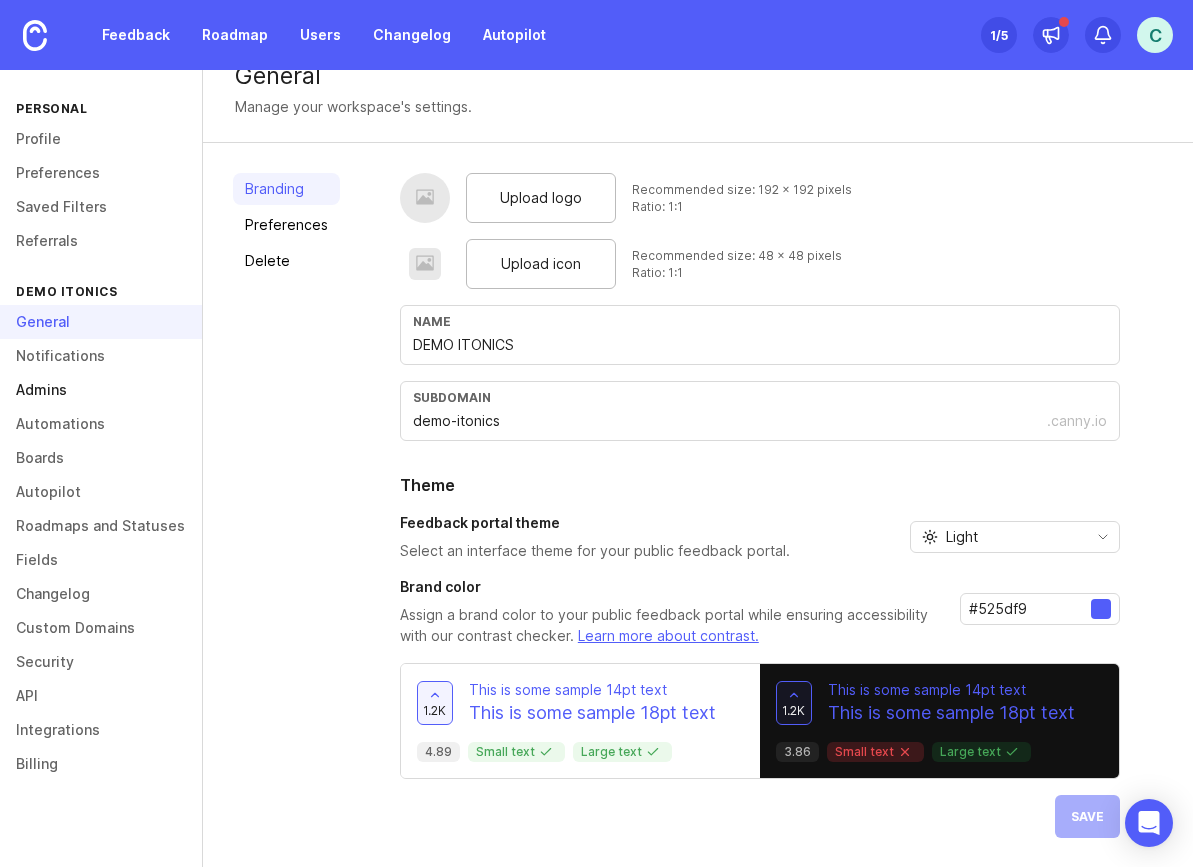 click on "Admins" at bounding box center [101, 390] 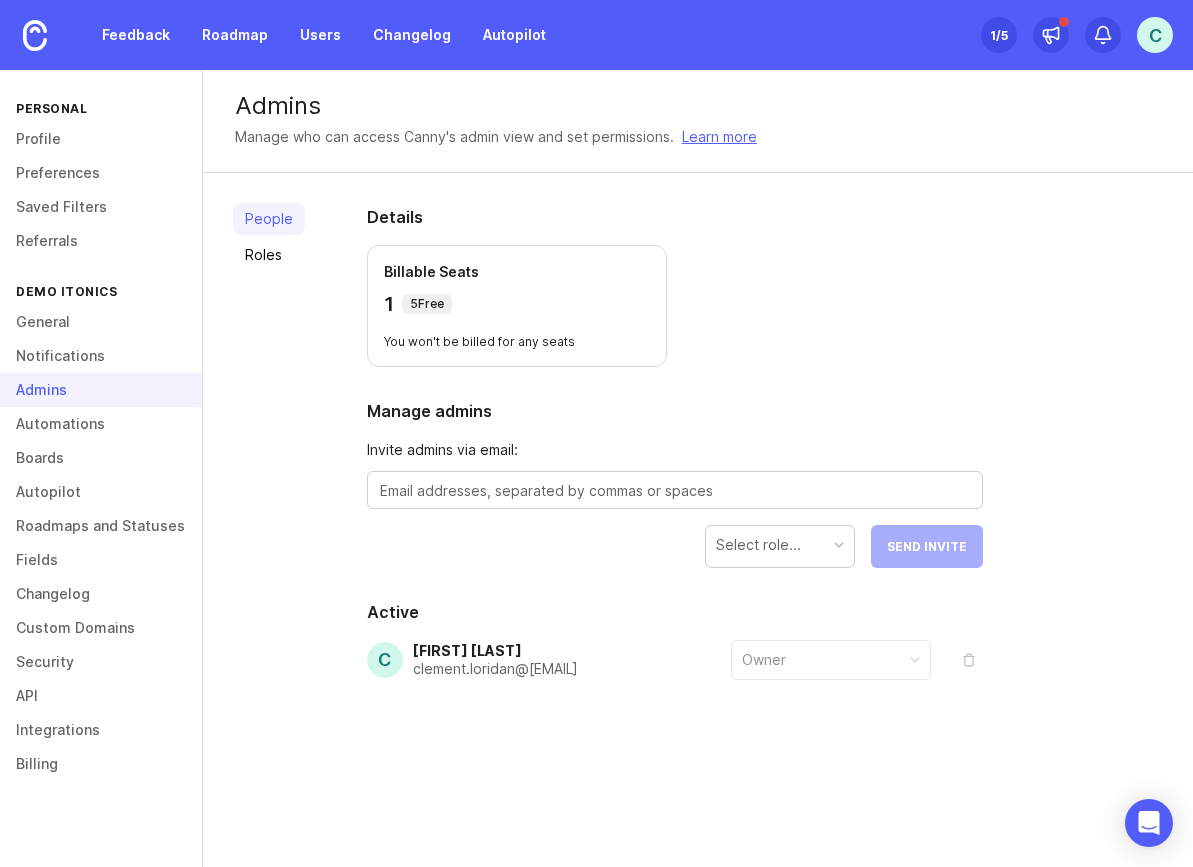scroll, scrollTop: 0, scrollLeft: 0, axis: both 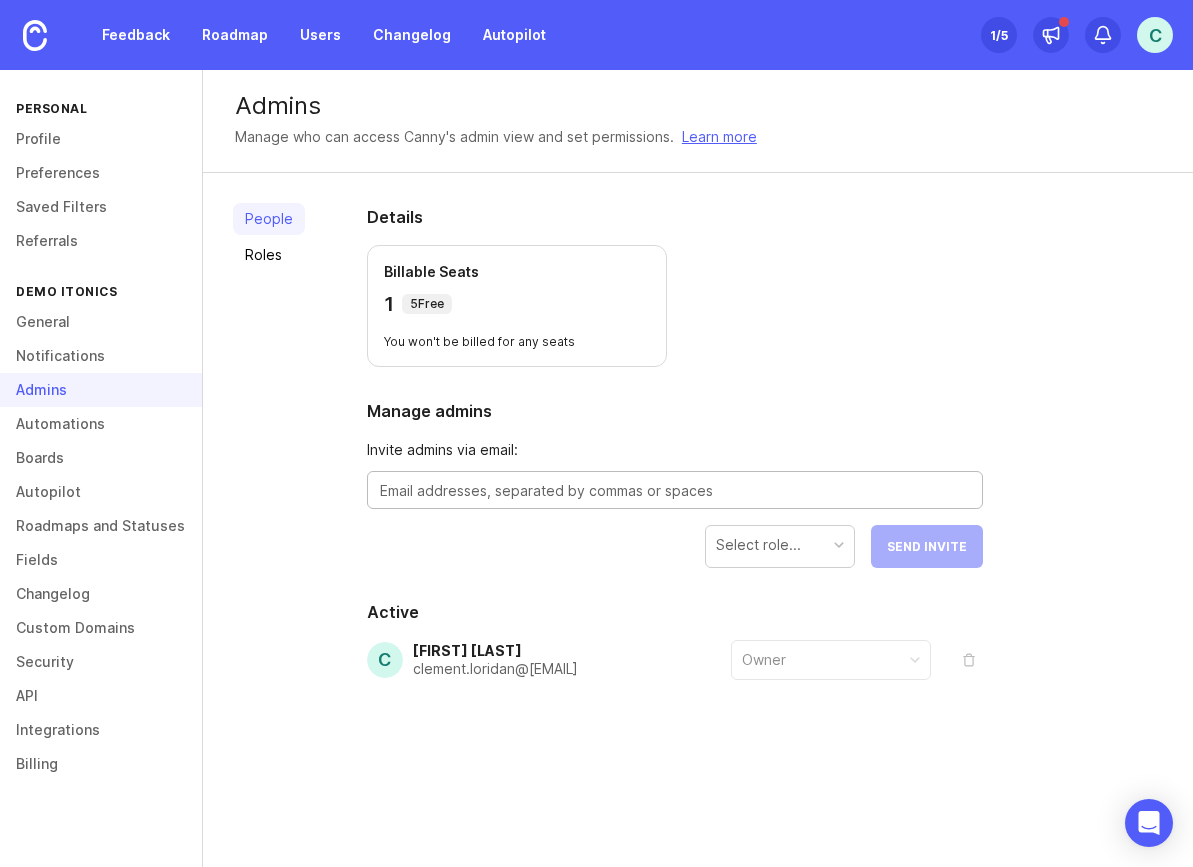 click at bounding box center (675, 491) 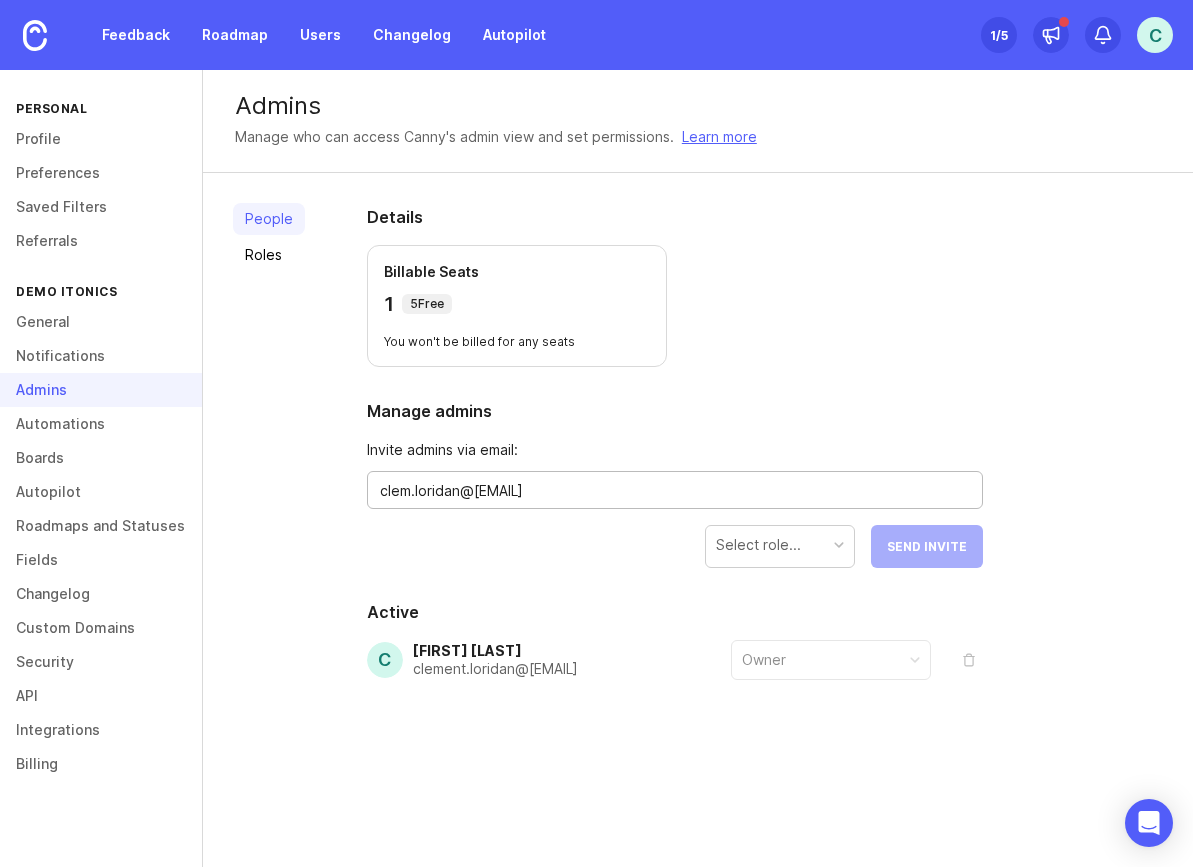type on "clem.loridan@[EMAIL]" 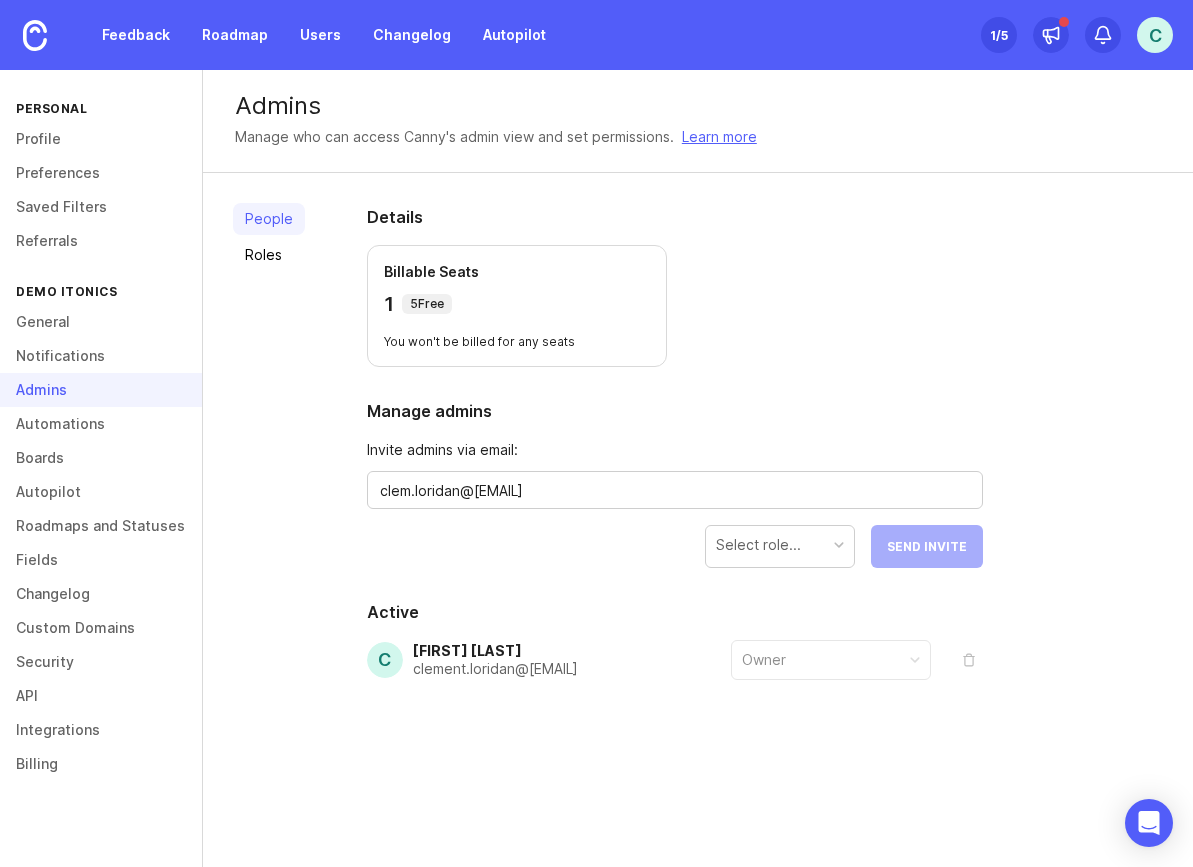 click on "Select role..." at bounding box center [758, 545] 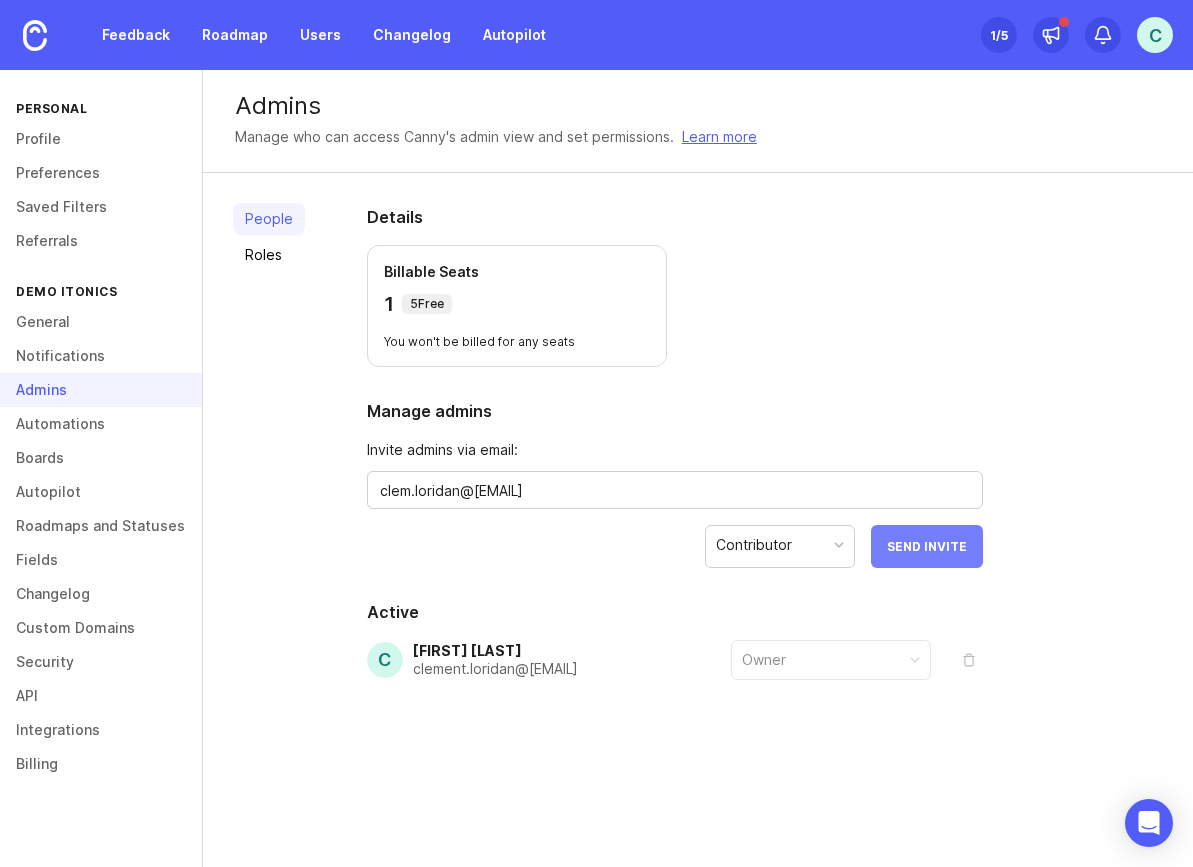 click on "Send Invite" at bounding box center (927, 546) 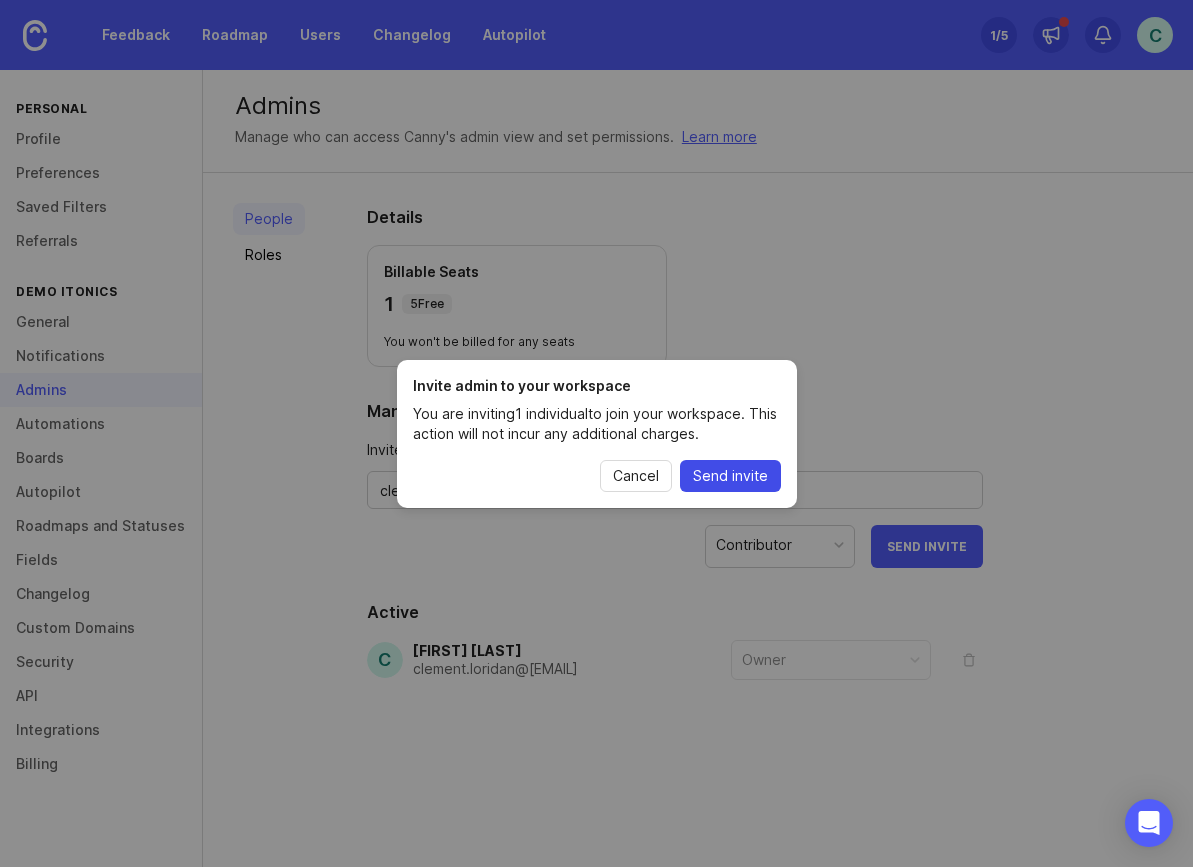 click on "Send invite" at bounding box center (730, 476) 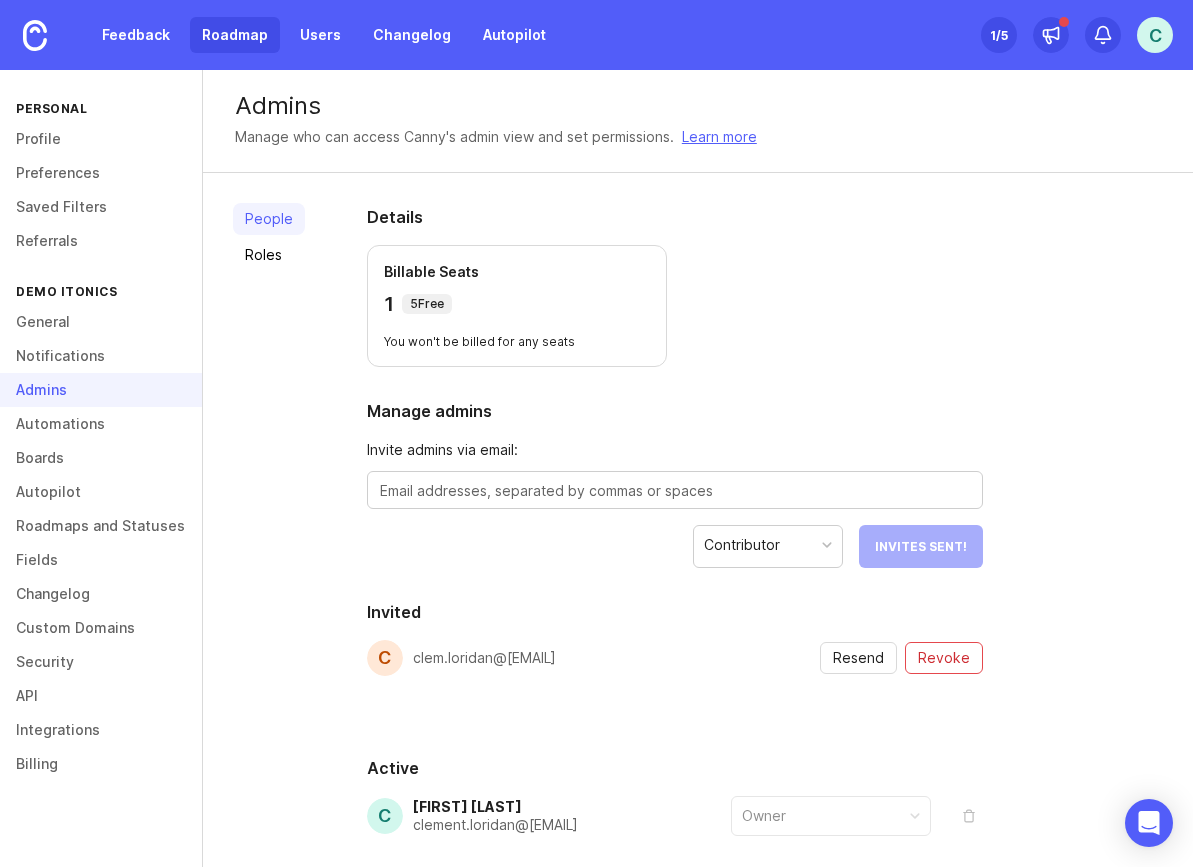 click on "Roadmap" at bounding box center (235, 35) 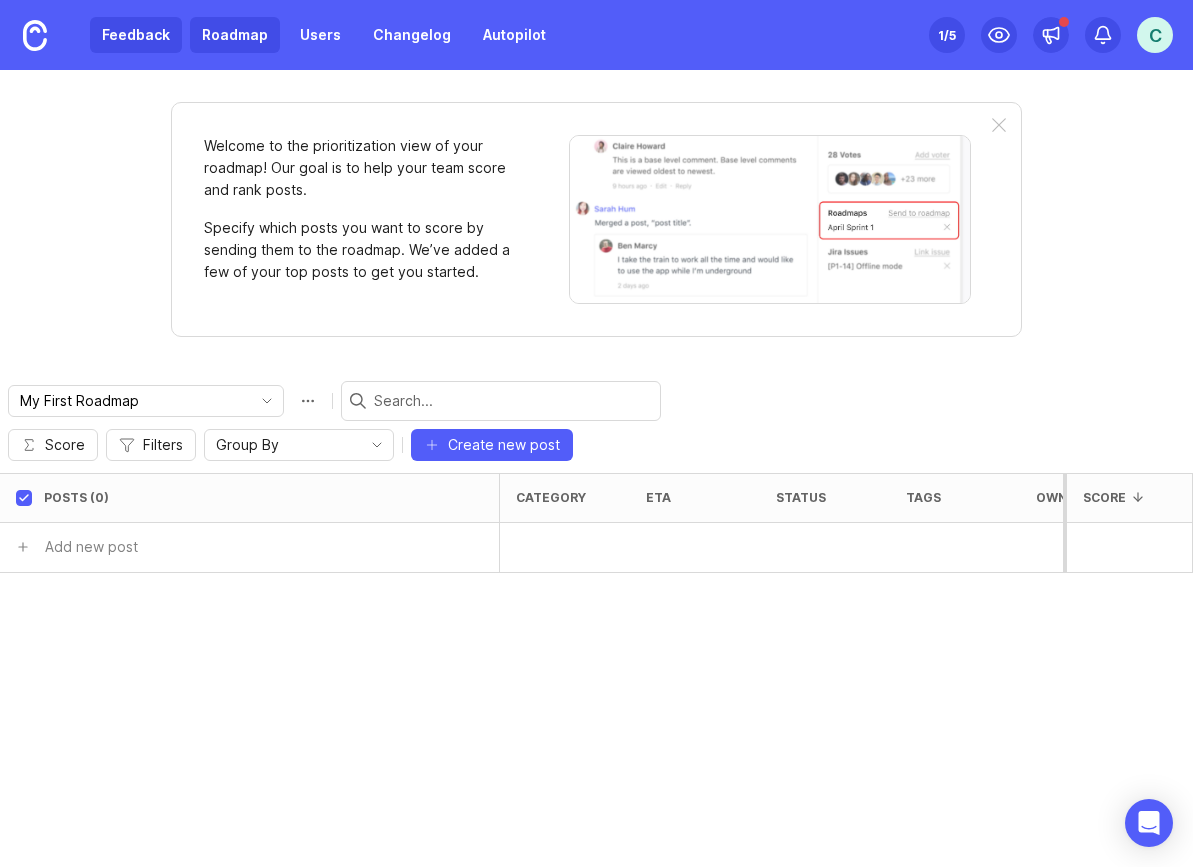 click on "Feedback" at bounding box center [136, 35] 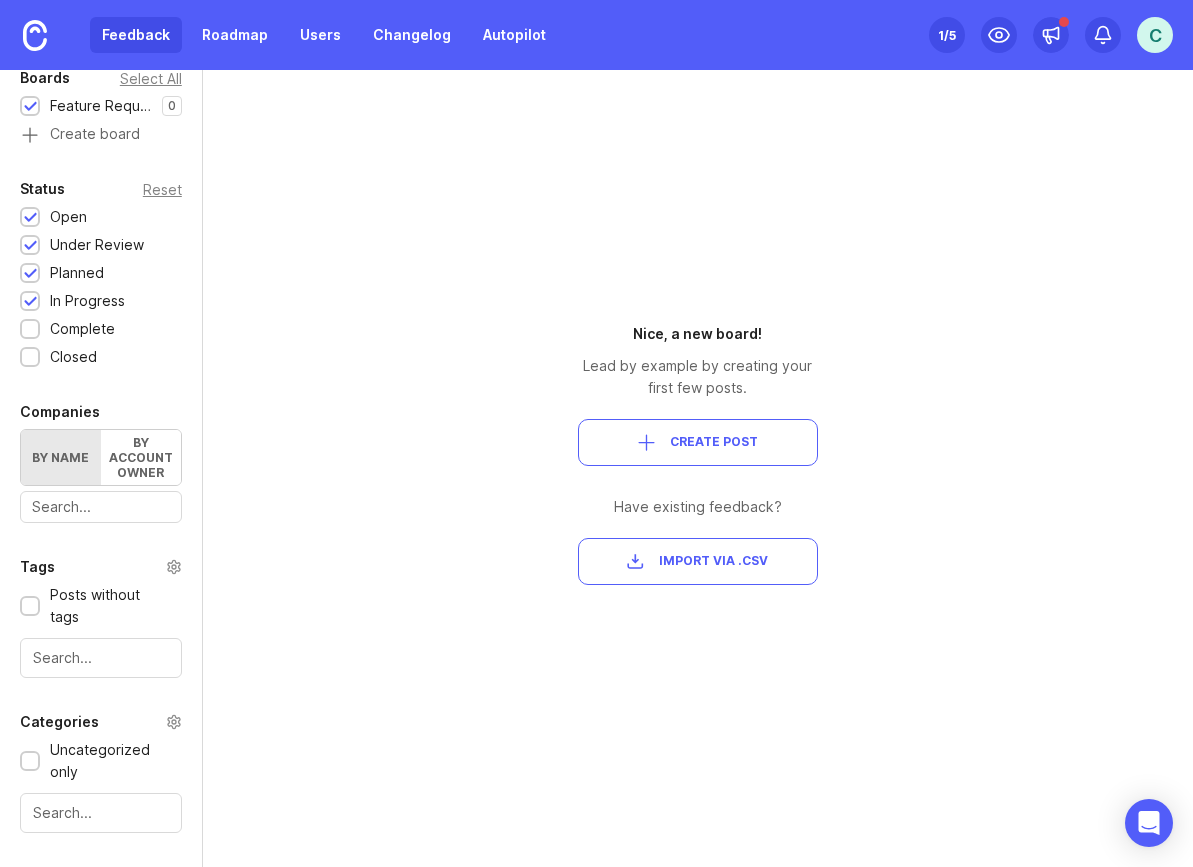 scroll, scrollTop: 0, scrollLeft: 0, axis: both 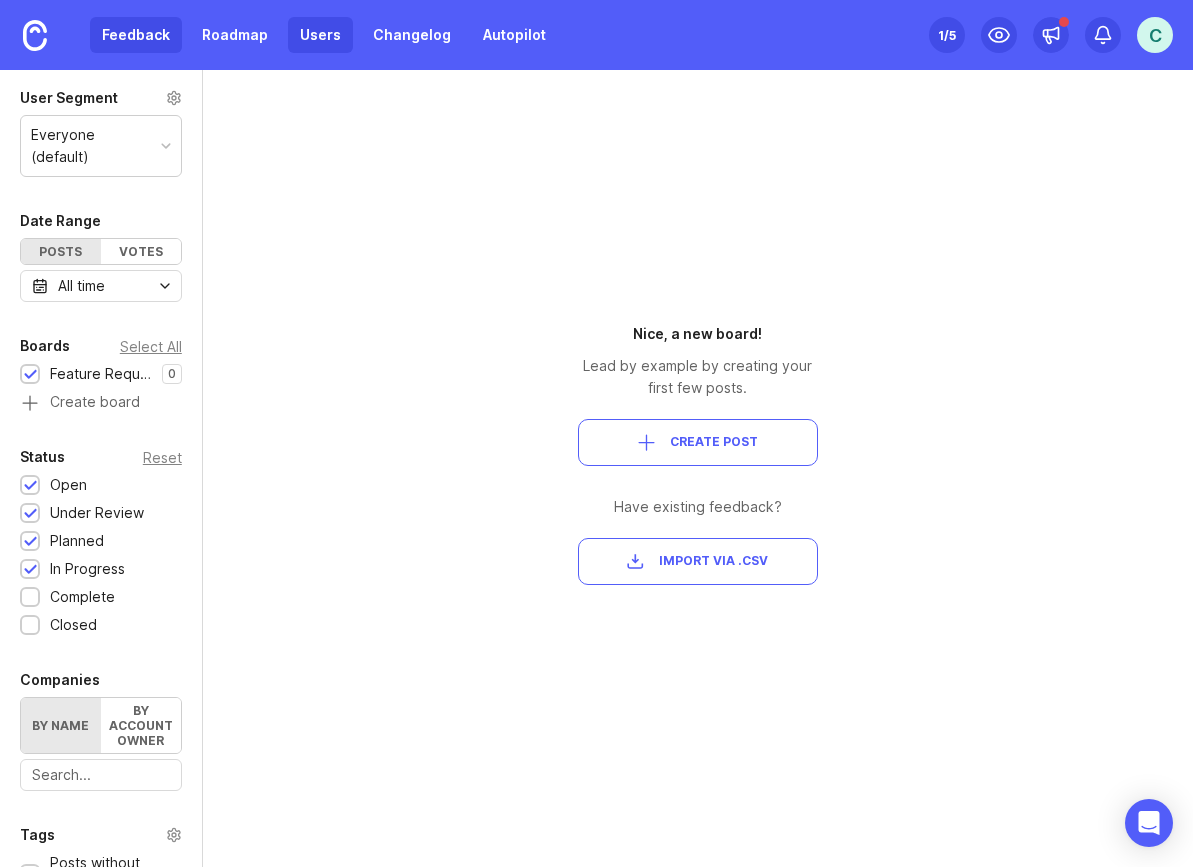 click on "Users" at bounding box center [320, 35] 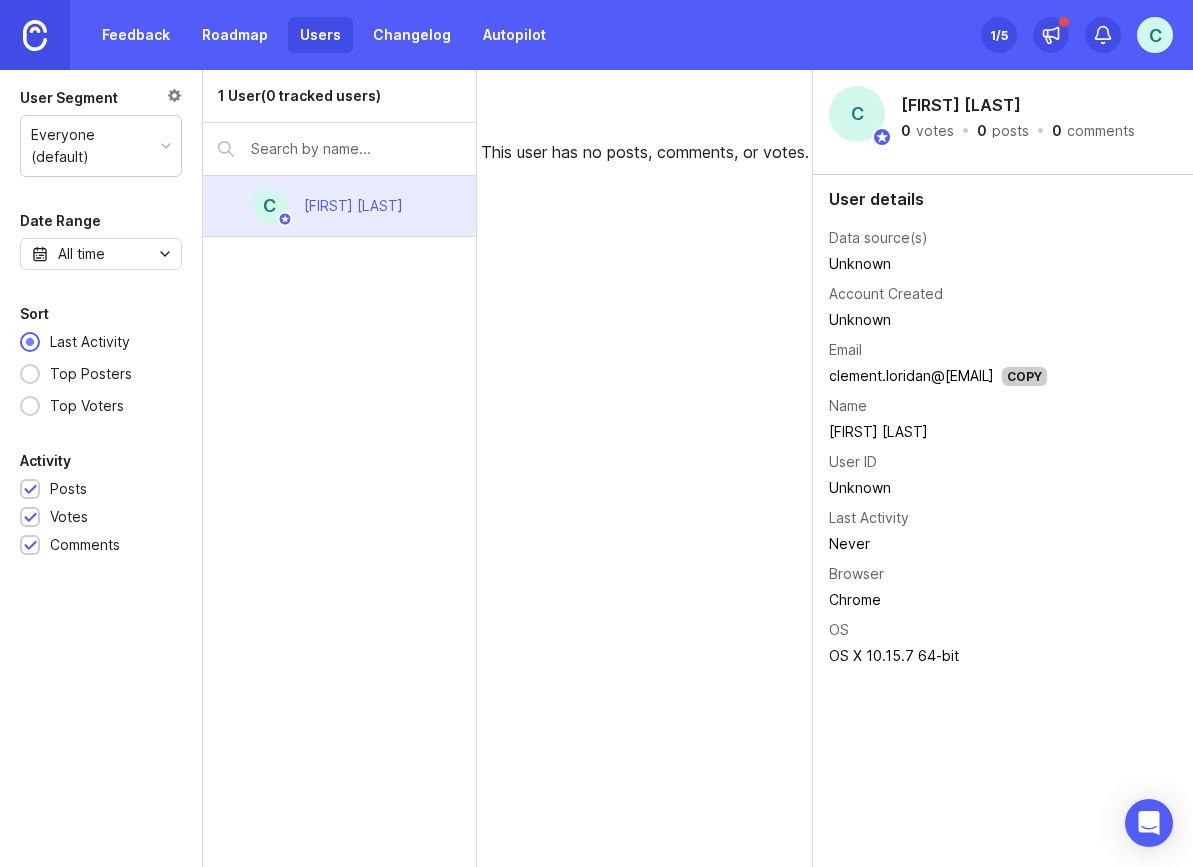 click at bounding box center (35, 35) 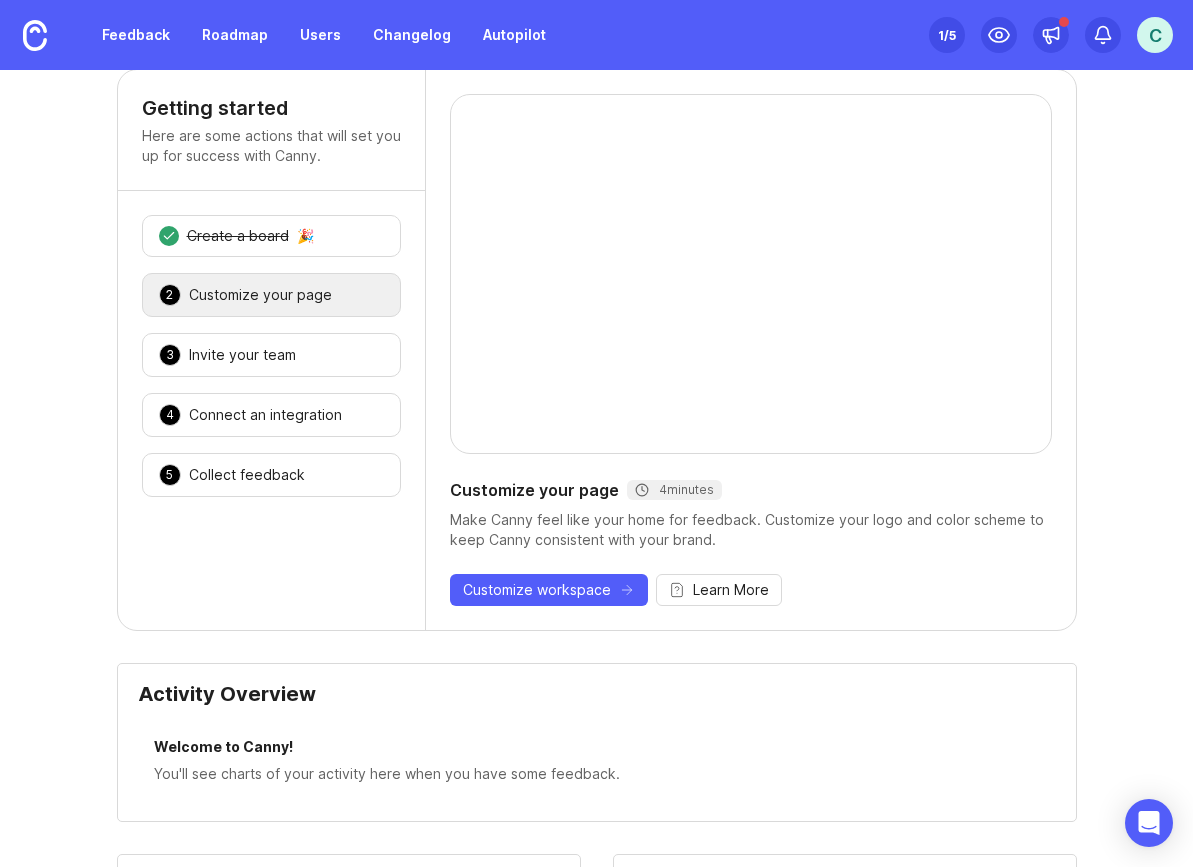 scroll, scrollTop: 0, scrollLeft: 0, axis: both 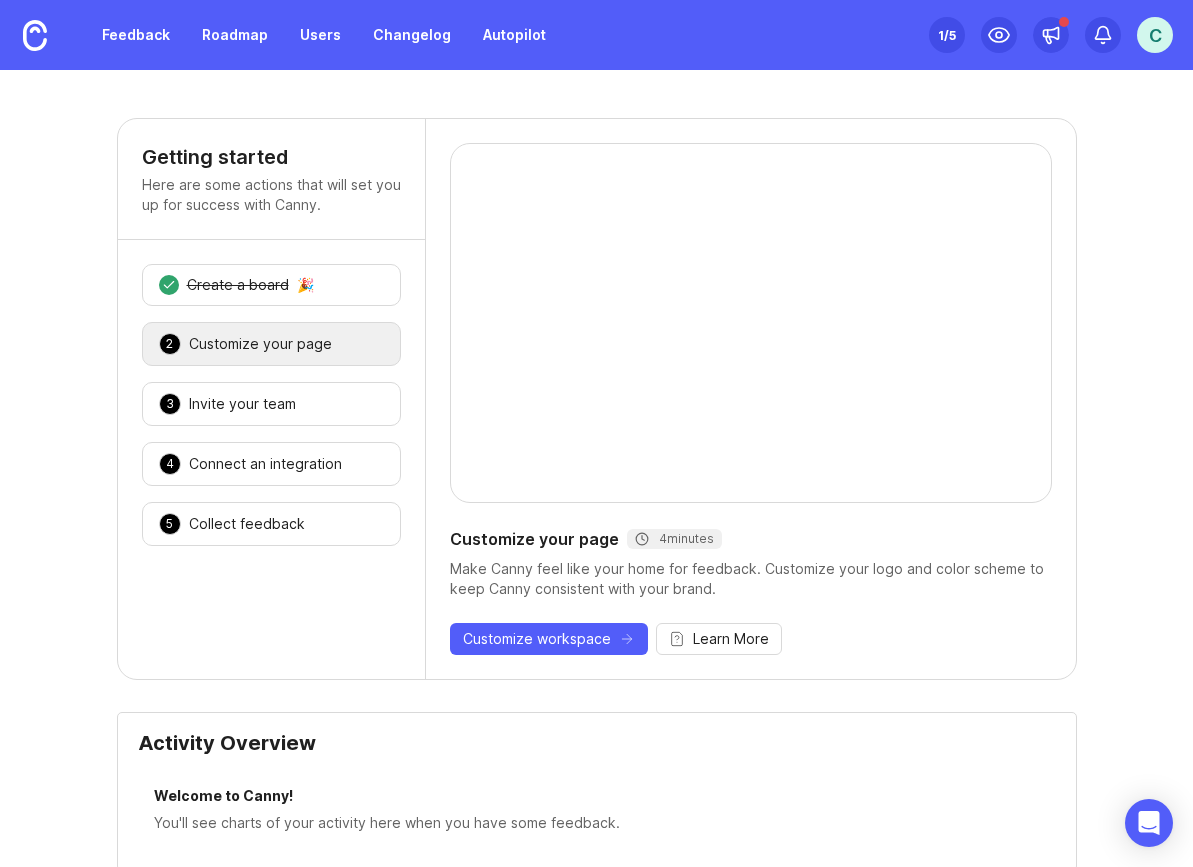 click on "C" at bounding box center [1155, 35] 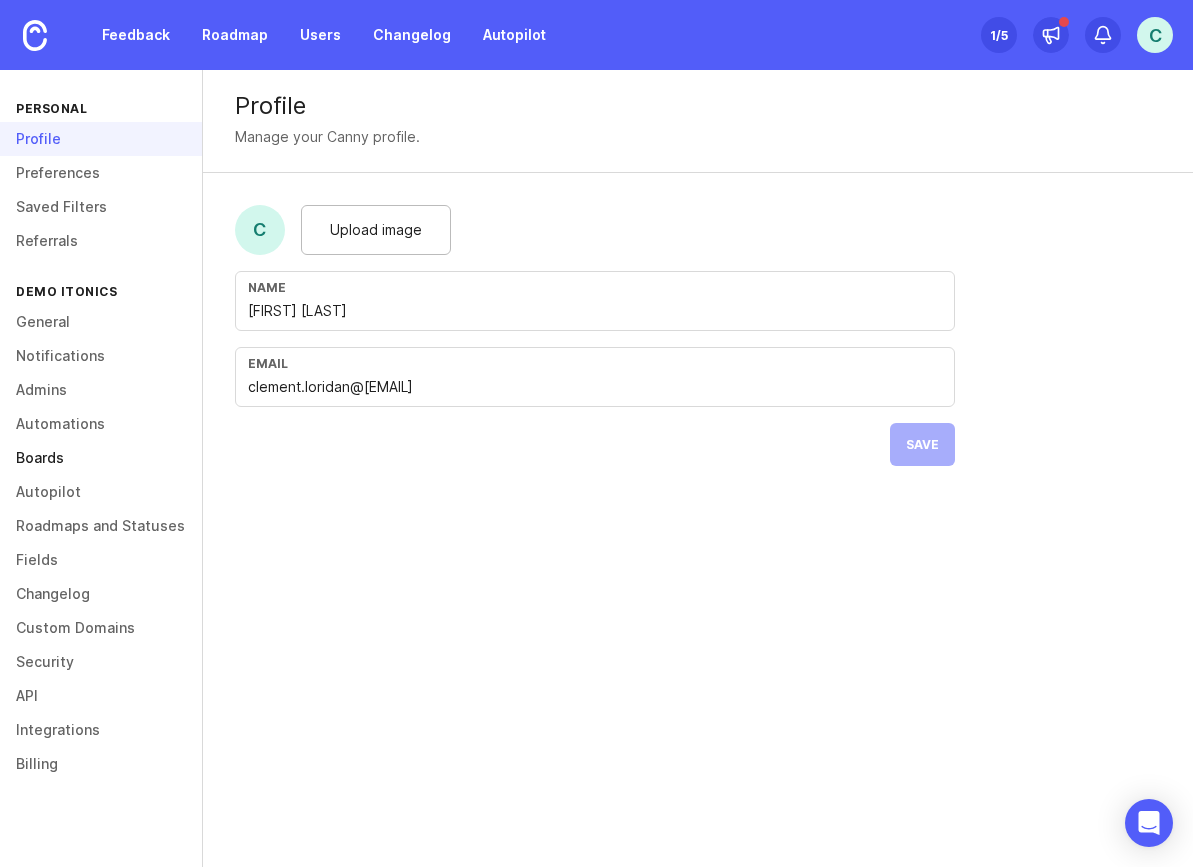 click on "Boards" at bounding box center (101, 458) 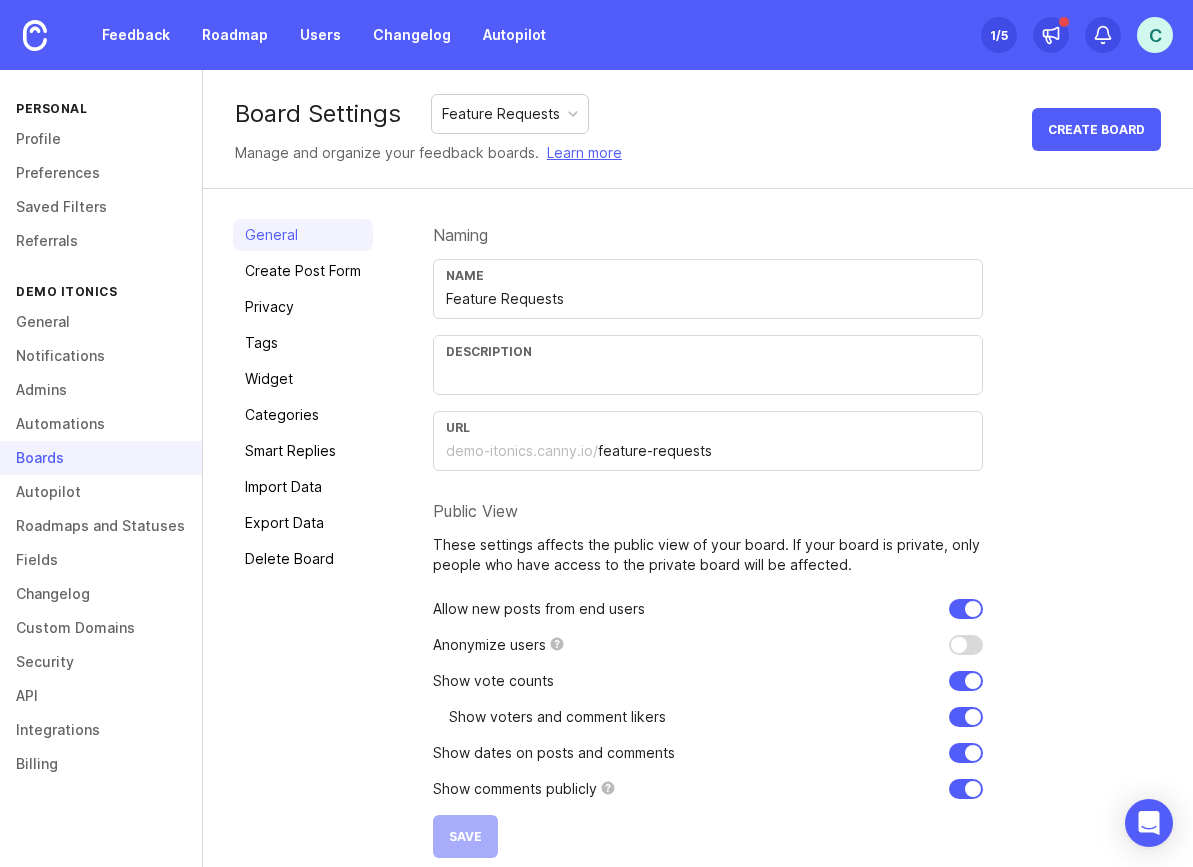click on "Feature Requests" at bounding box center [501, 114] 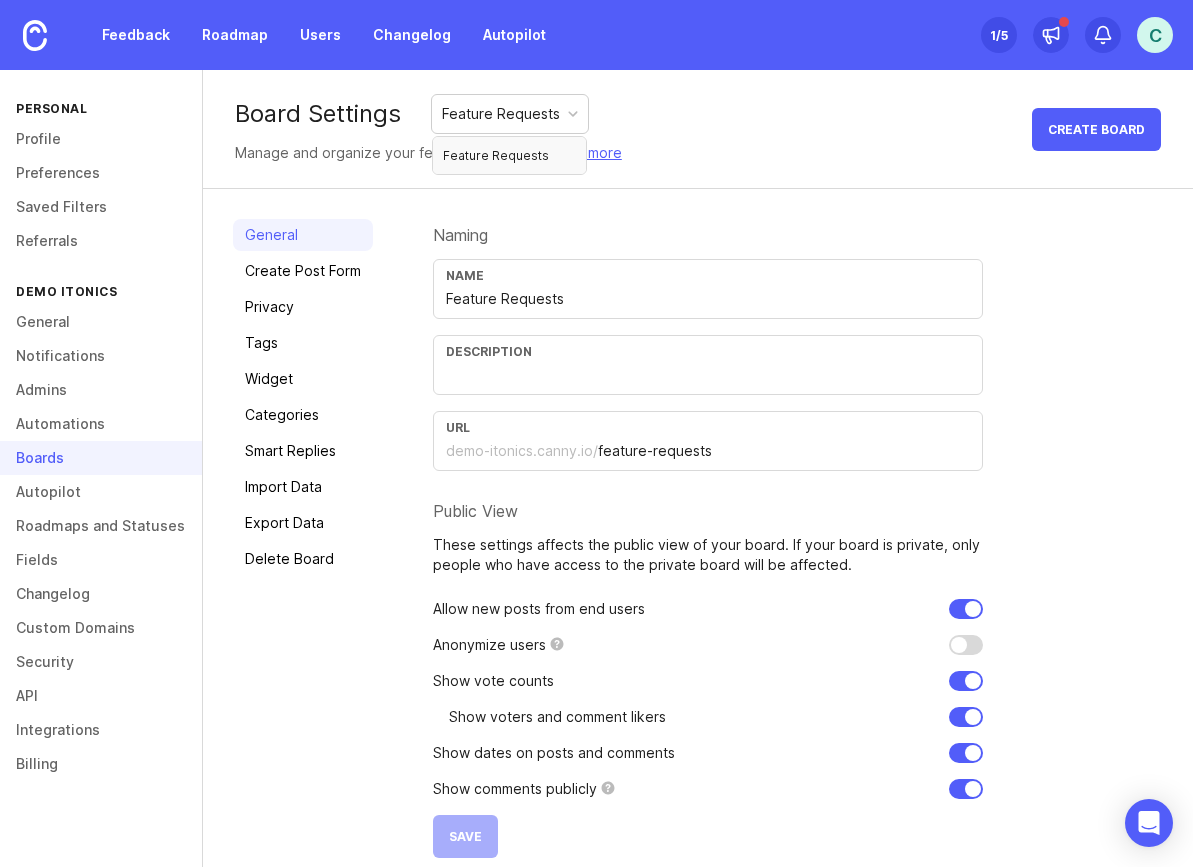 click on "Feature Requests" at bounding box center (501, 114) 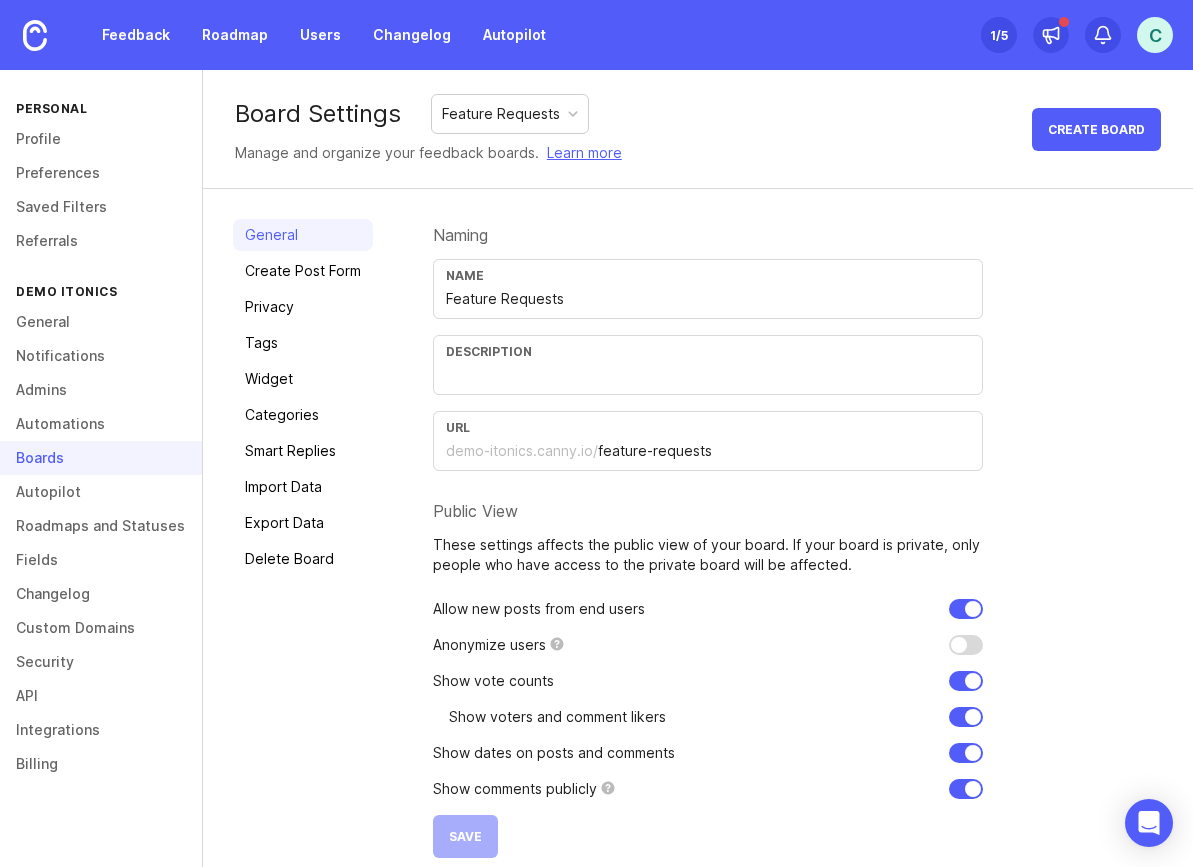 scroll, scrollTop: 20, scrollLeft: 0, axis: vertical 